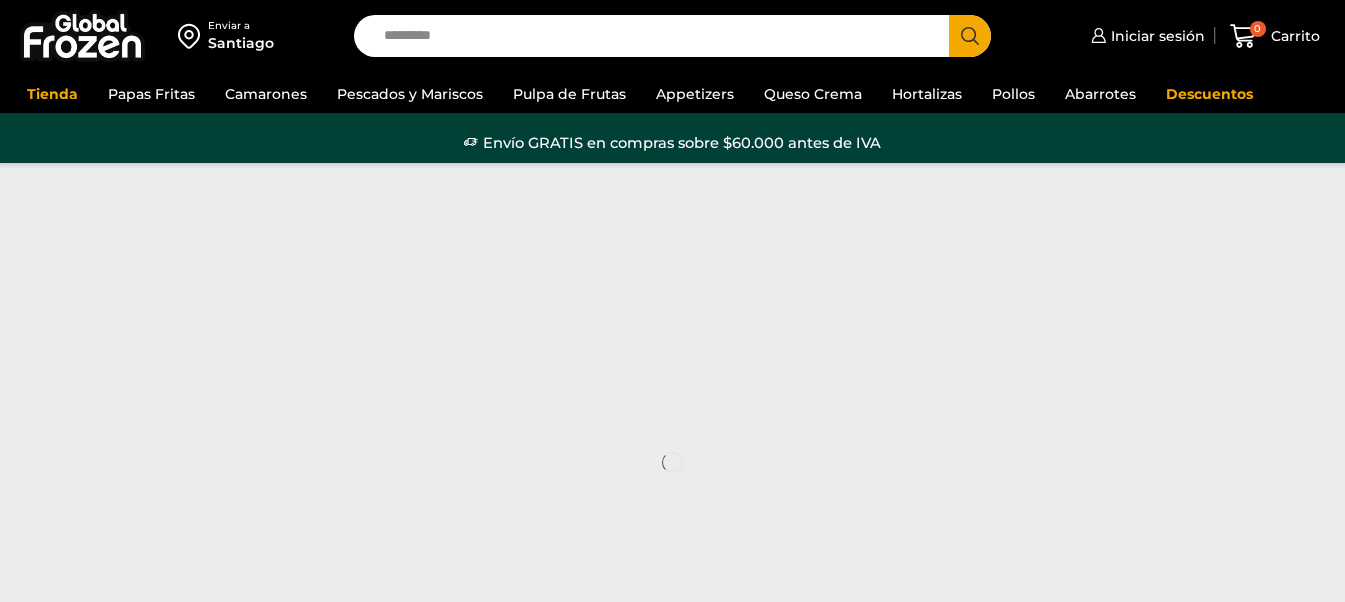 scroll, scrollTop: 0, scrollLeft: 0, axis: both 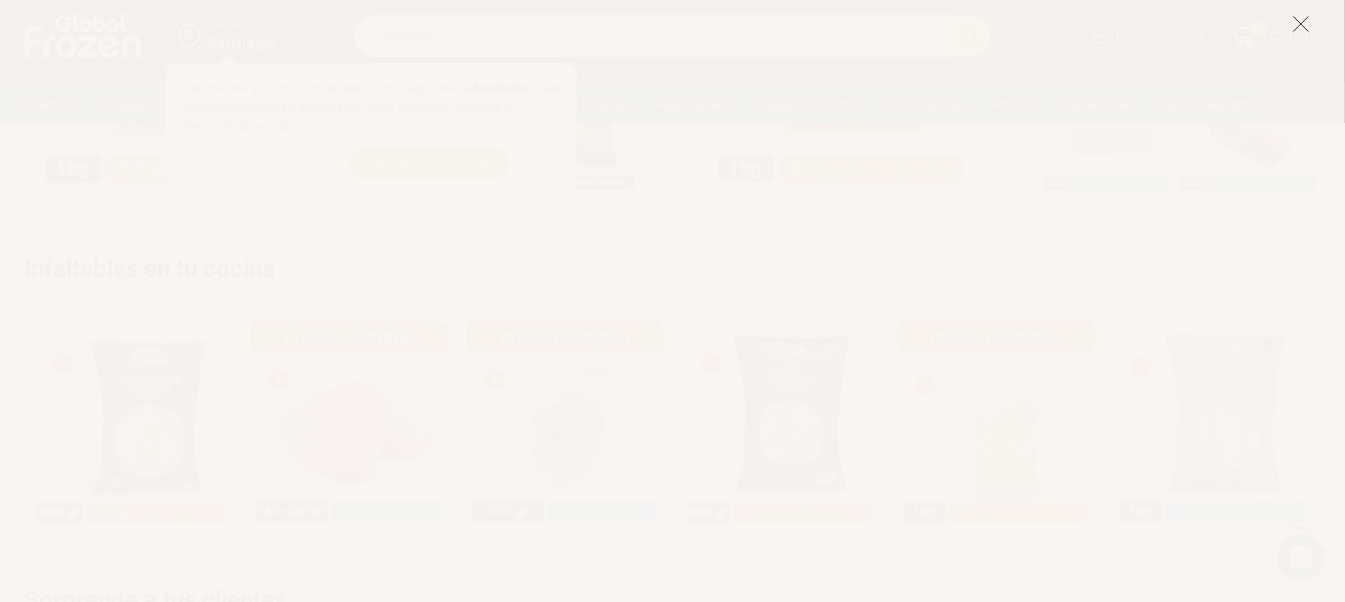click at bounding box center (1301, 24) 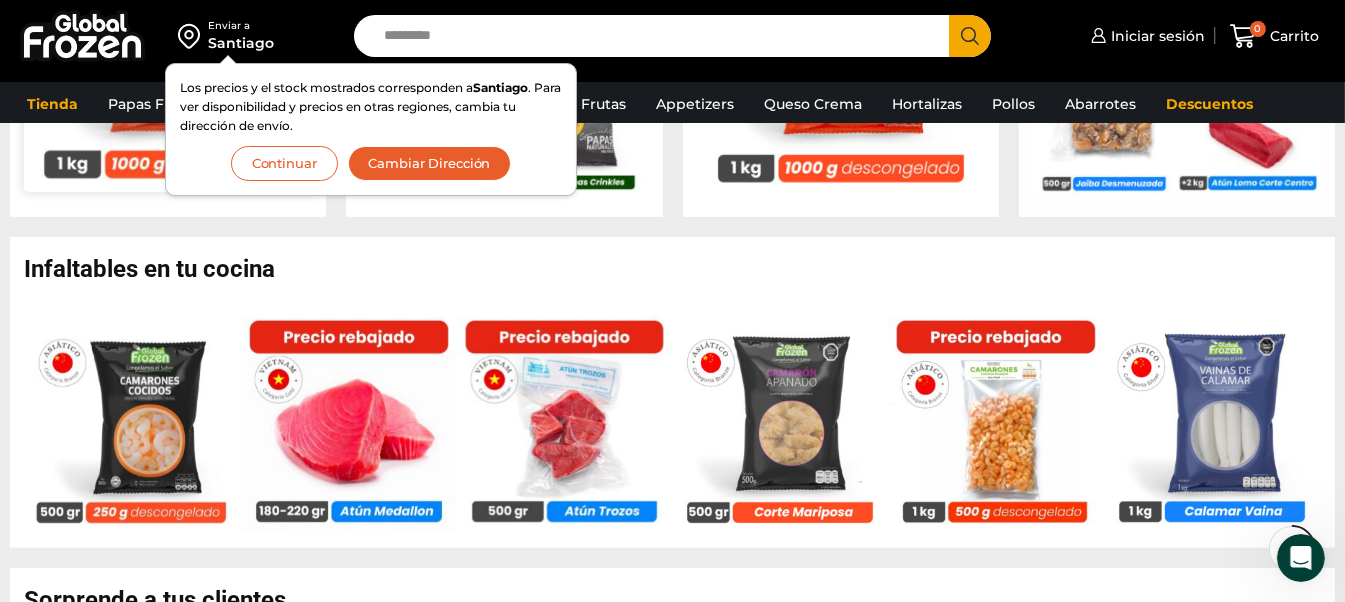 click on "Continuar" at bounding box center [284, 163] 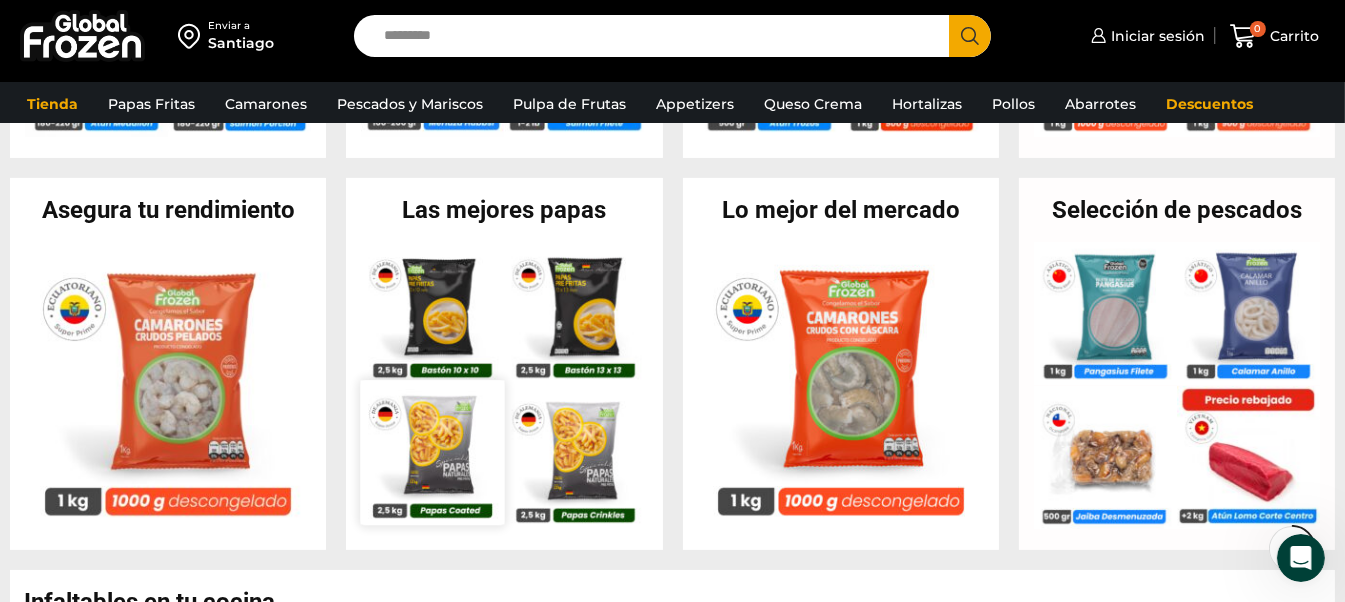 scroll, scrollTop: 800, scrollLeft: 0, axis: vertical 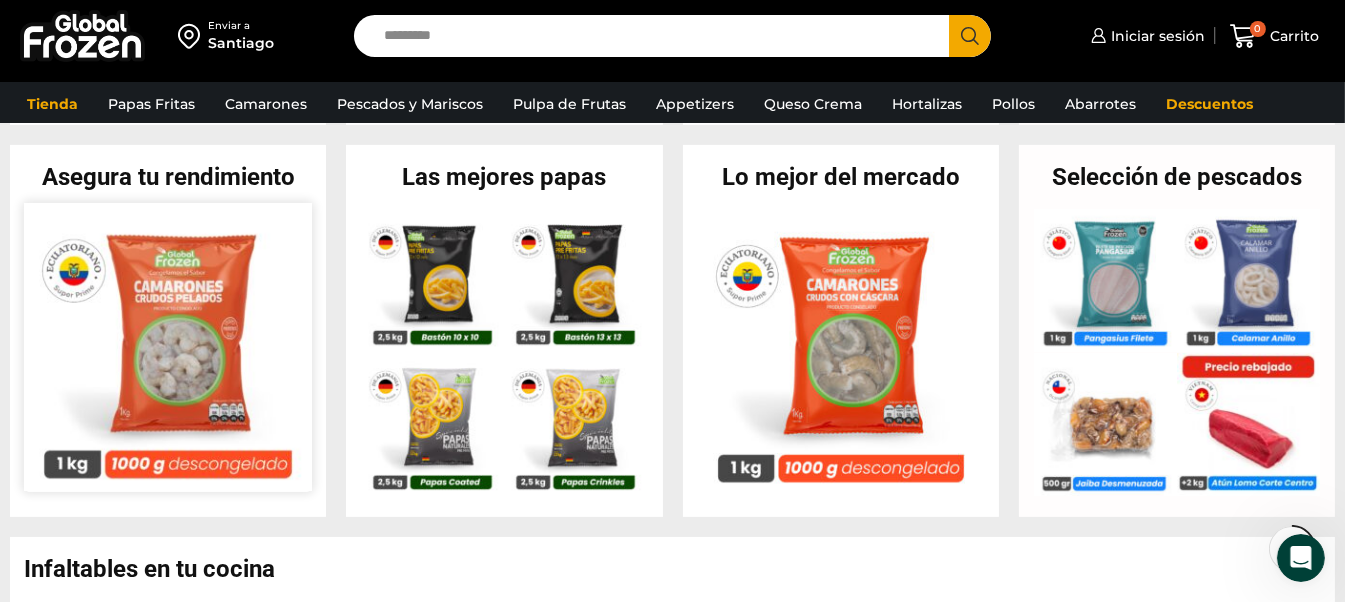click at bounding box center (168, 347) 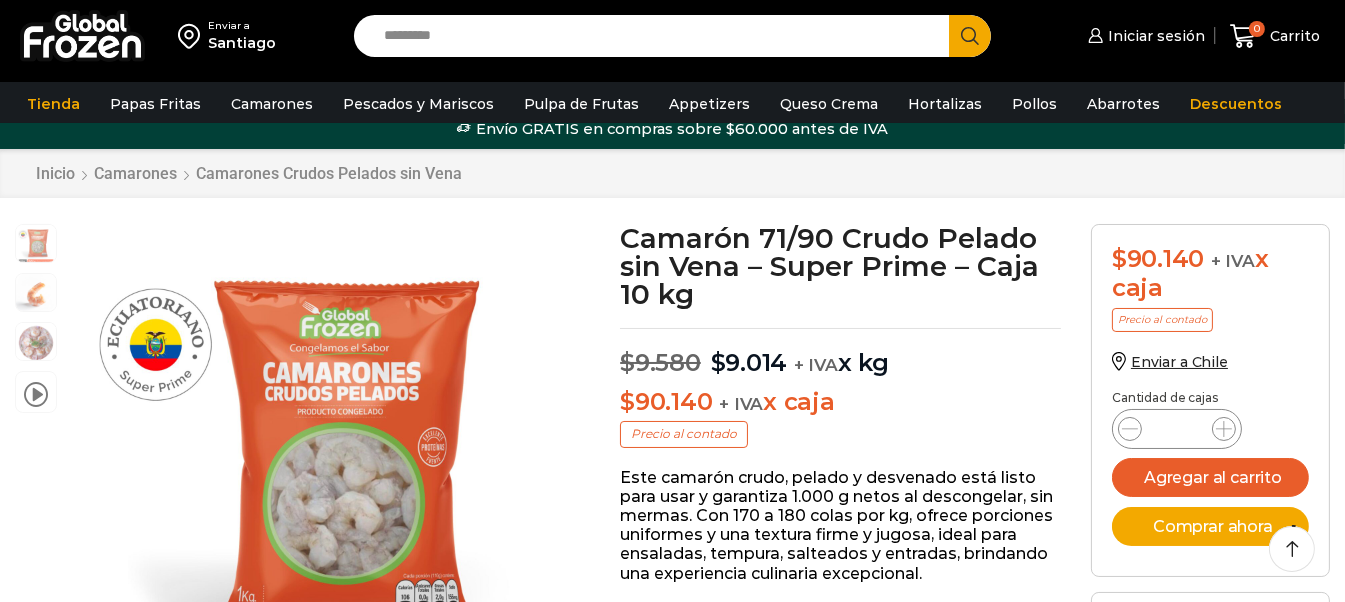 scroll, scrollTop: 99, scrollLeft: 0, axis: vertical 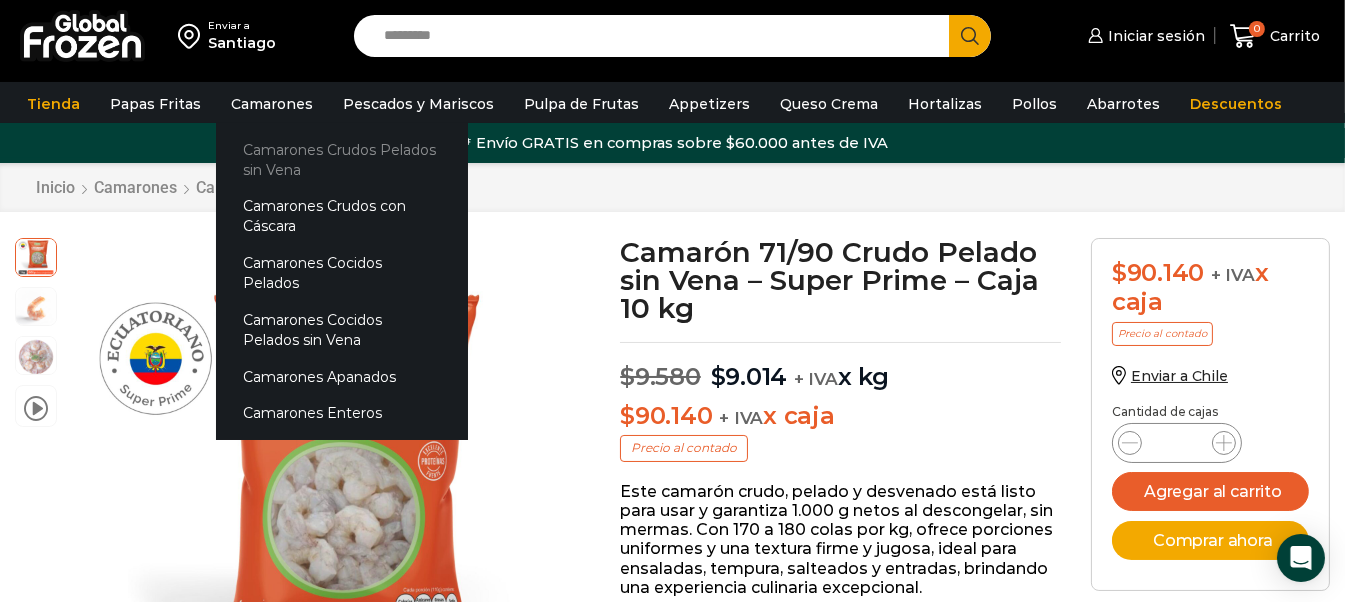 click on "Camarones Crudos Pelados sin Vena" at bounding box center (342, 159) 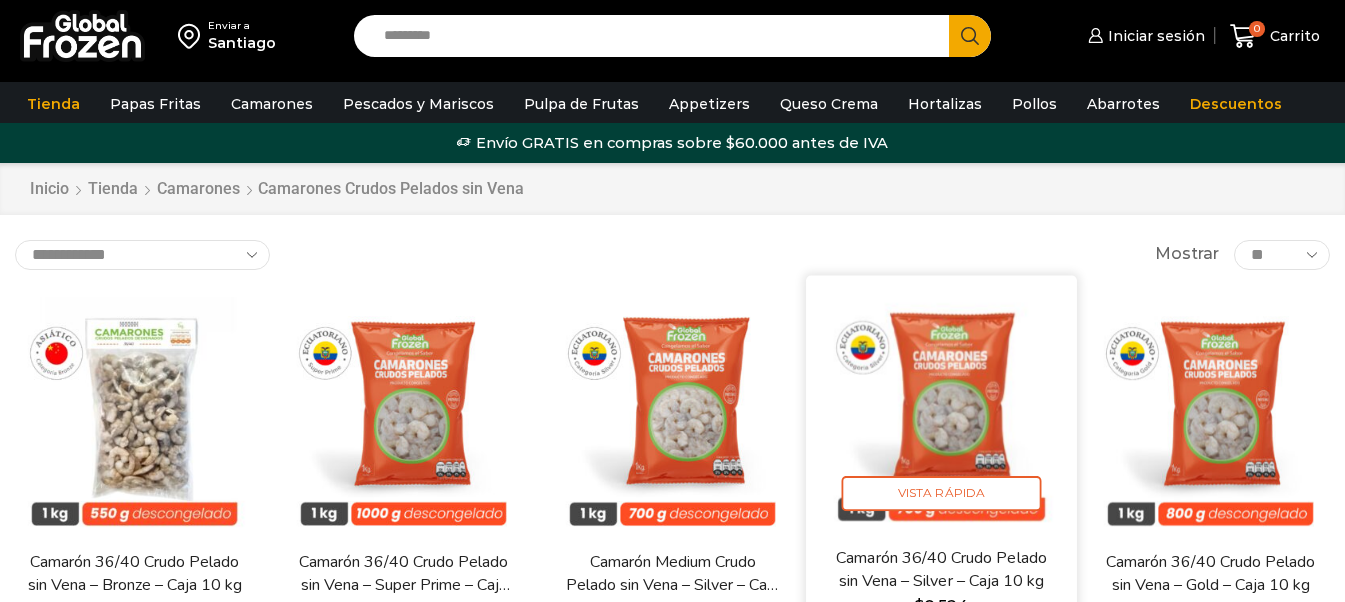 scroll, scrollTop: 0, scrollLeft: 0, axis: both 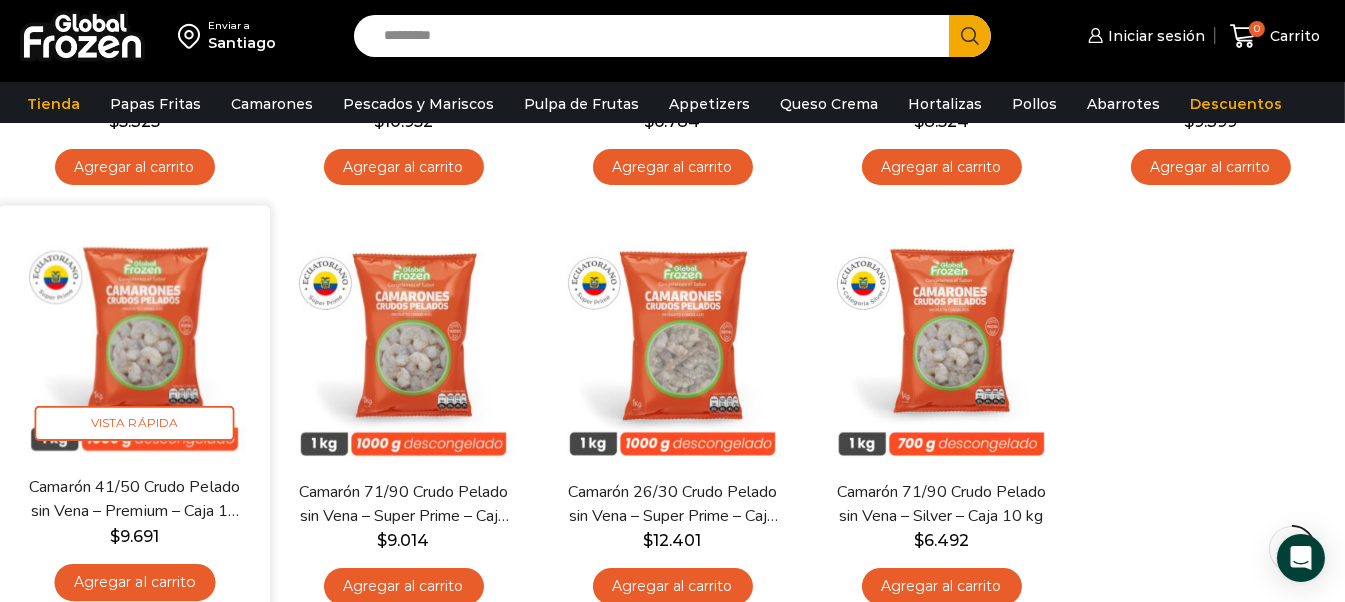 click at bounding box center (134, 341) 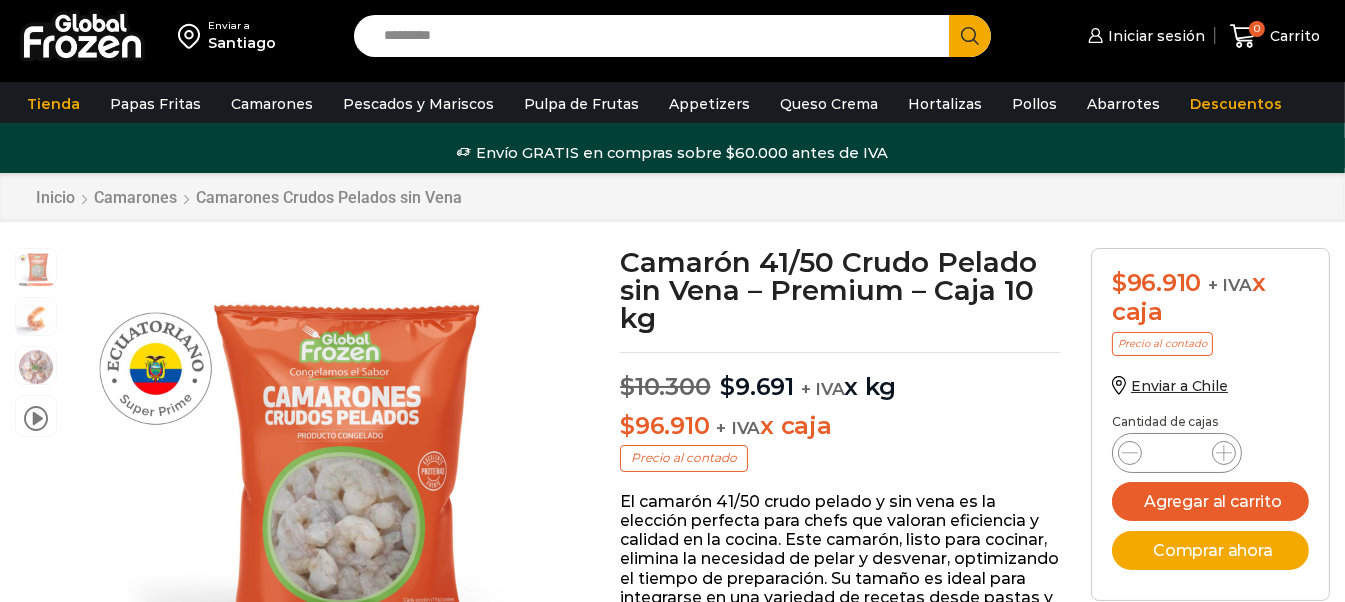 scroll, scrollTop: 0, scrollLeft: 0, axis: both 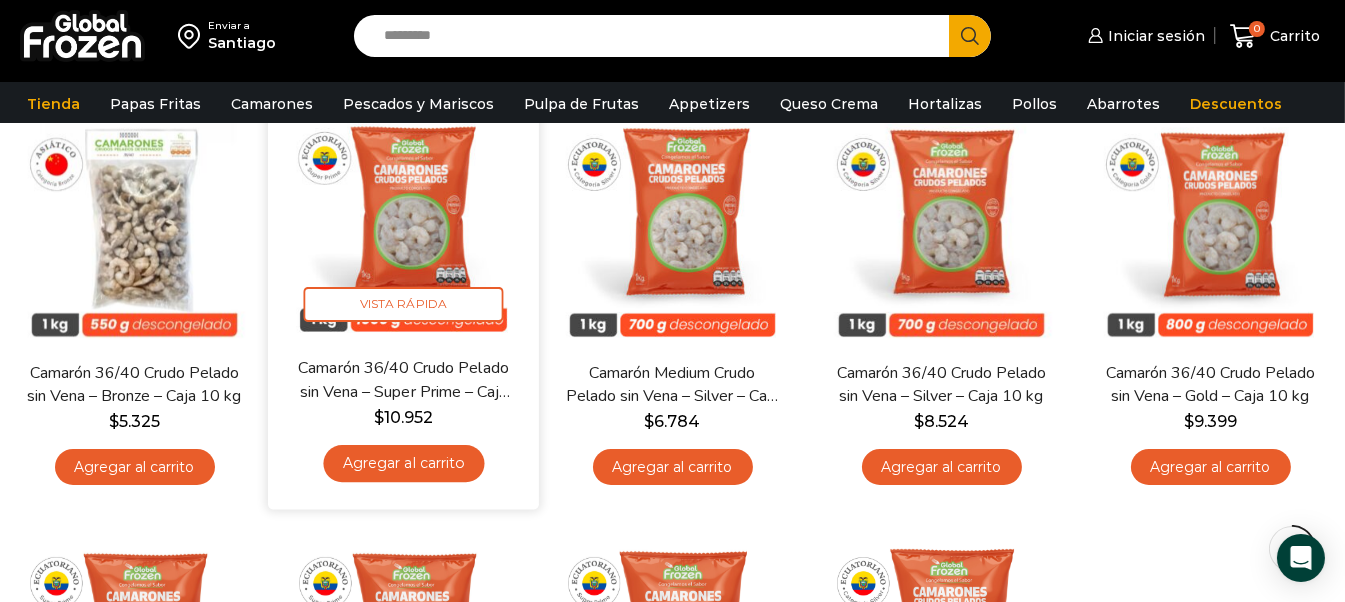 click at bounding box center [403, 221] 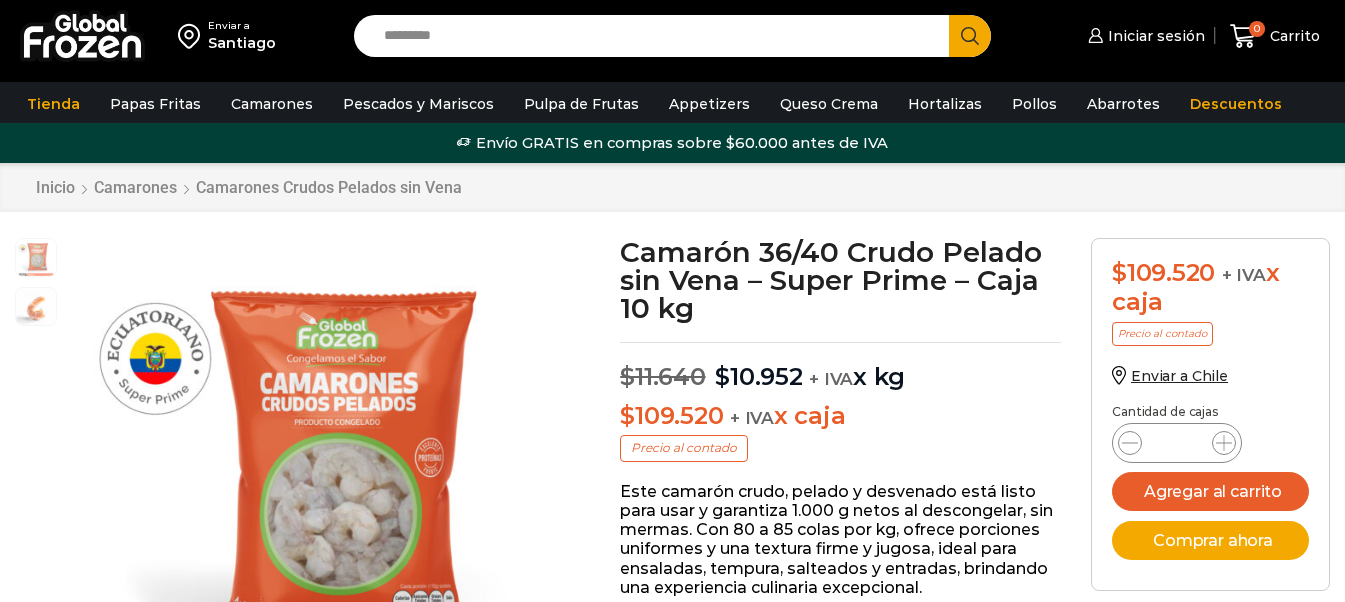 scroll, scrollTop: 0, scrollLeft: 0, axis: both 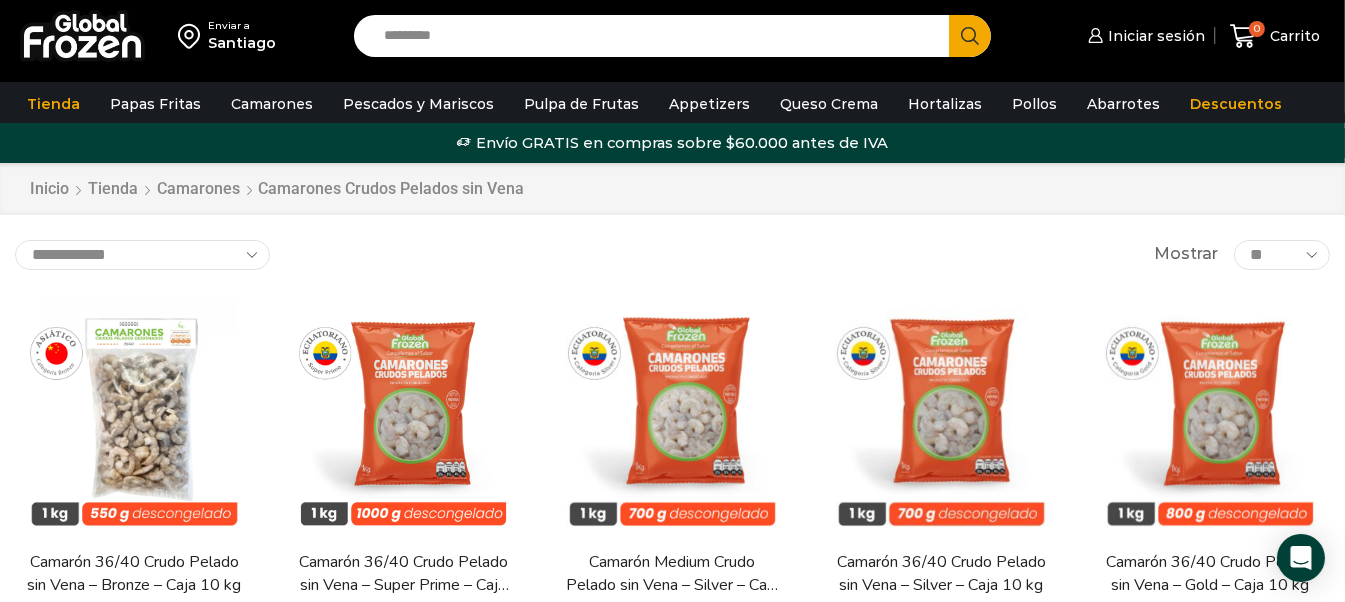 click on "**********" at bounding box center [672, 255] 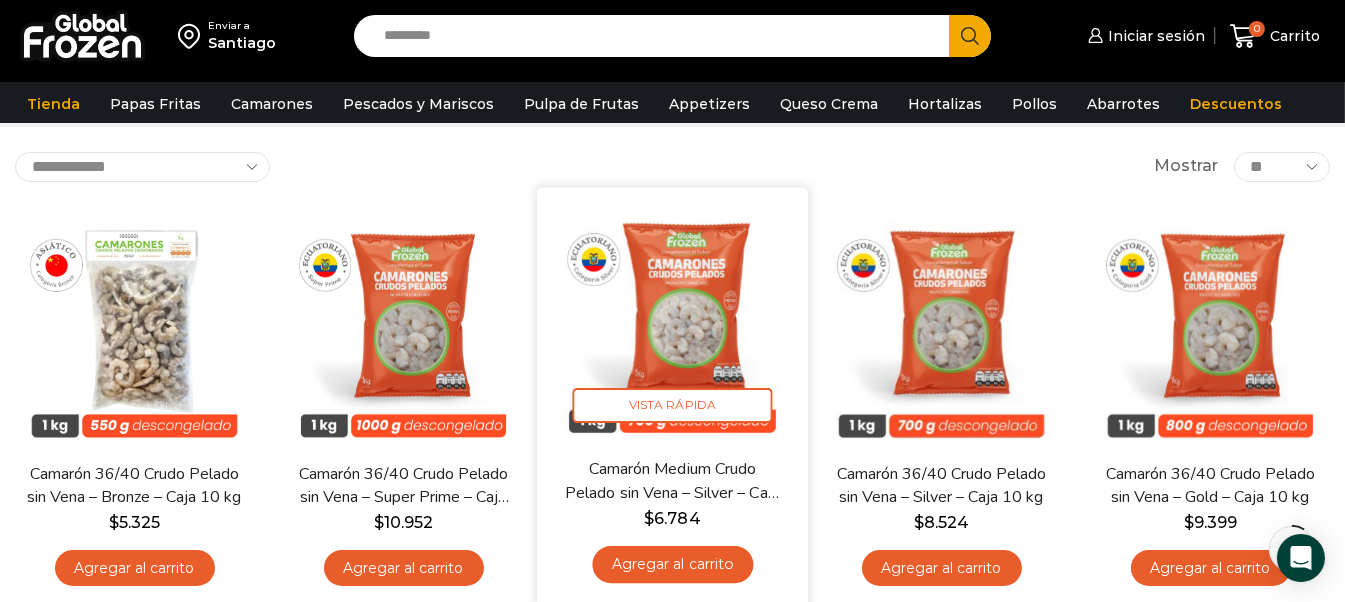 scroll, scrollTop: 99, scrollLeft: 0, axis: vertical 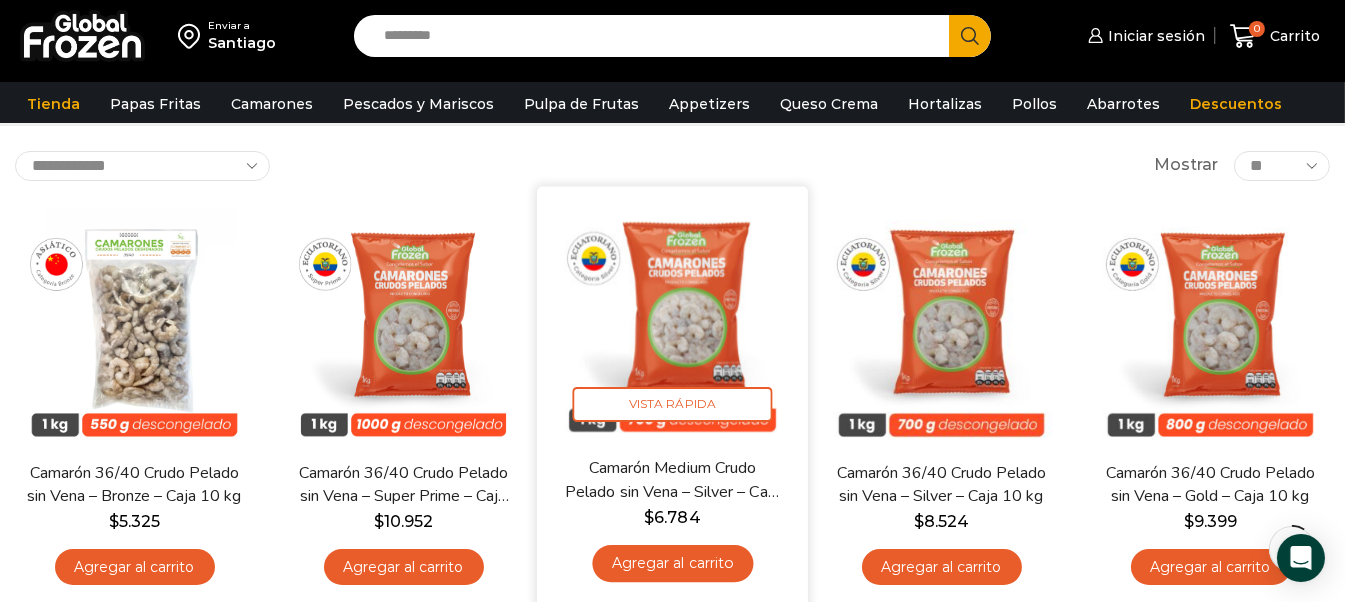 click at bounding box center [672, 321] 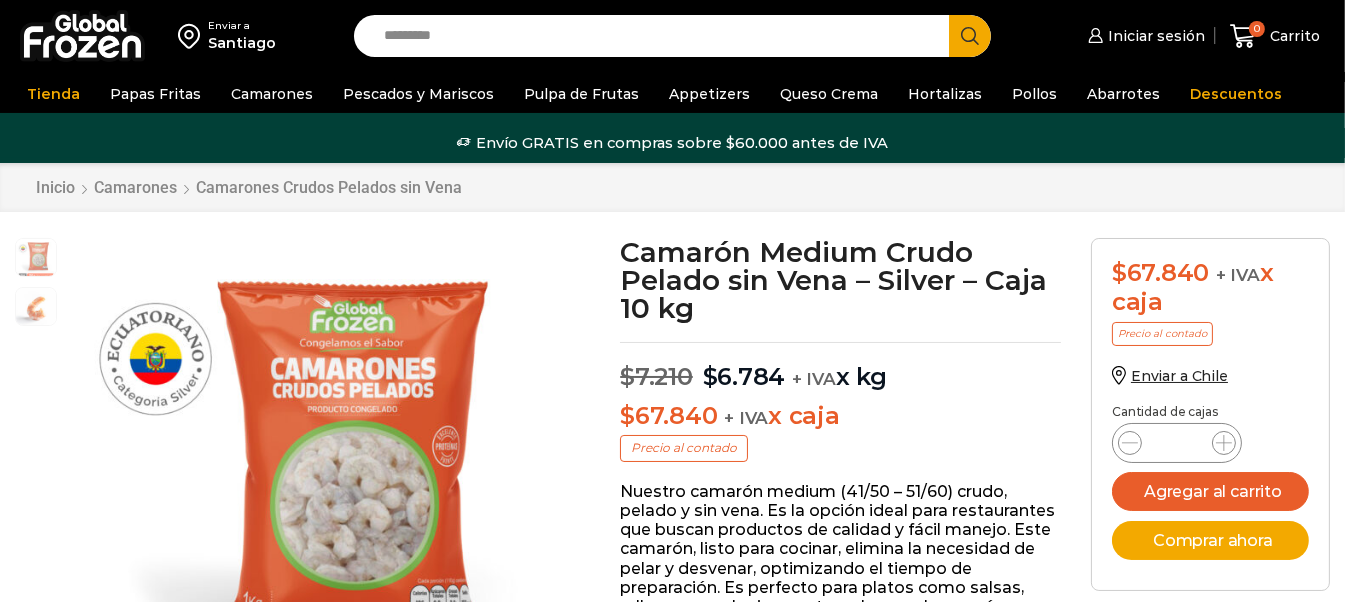 scroll, scrollTop: 0, scrollLeft: 0, axis: both 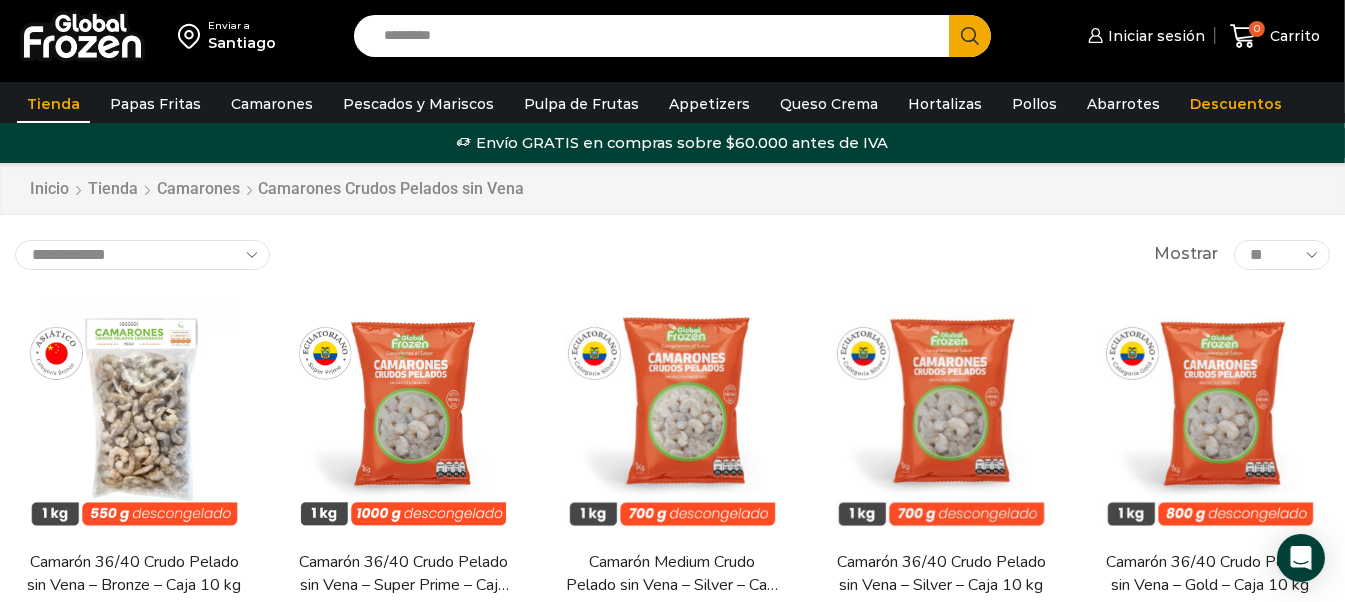 click on "Tienda" at bounding box center [53, 104] 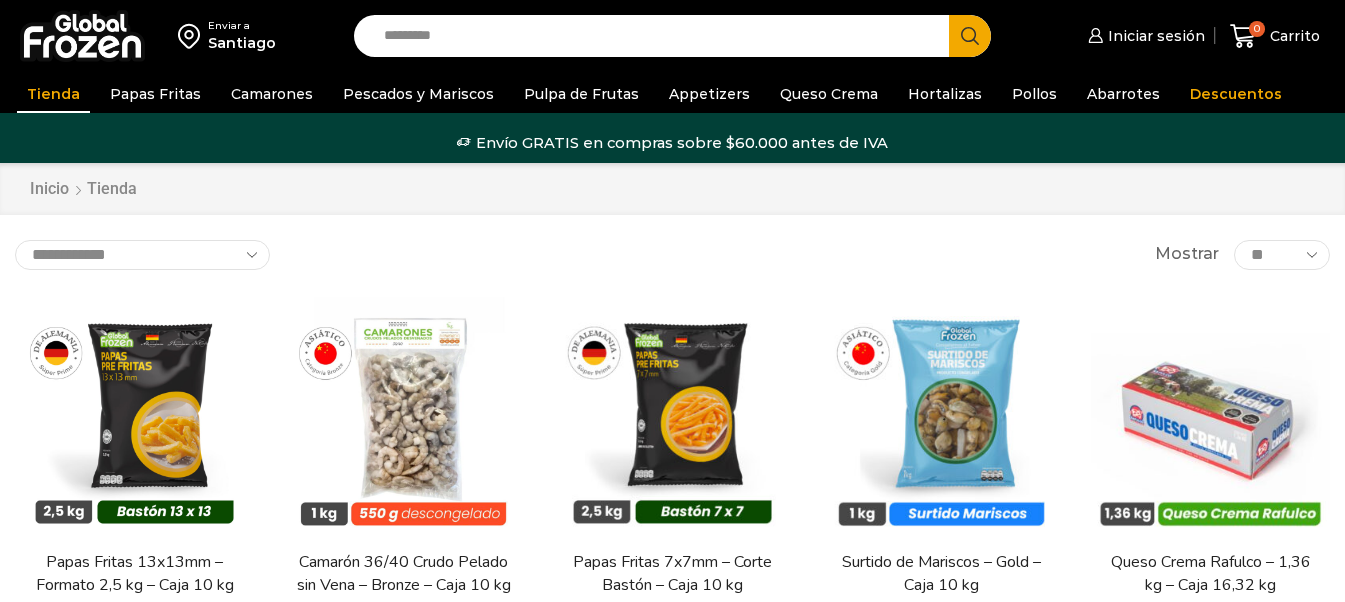 scroll, scrollTop: 0, scrollLeft: 0, axis: both 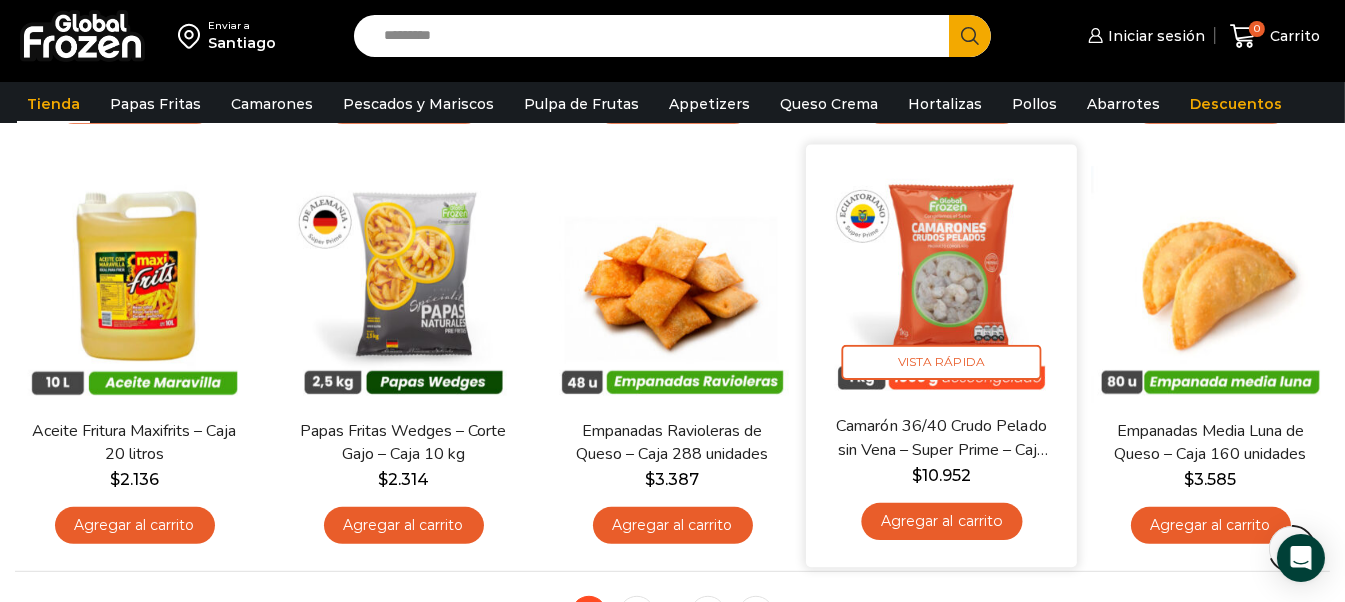 click on "Agregar al carrito" at bounding box center [941, 521] 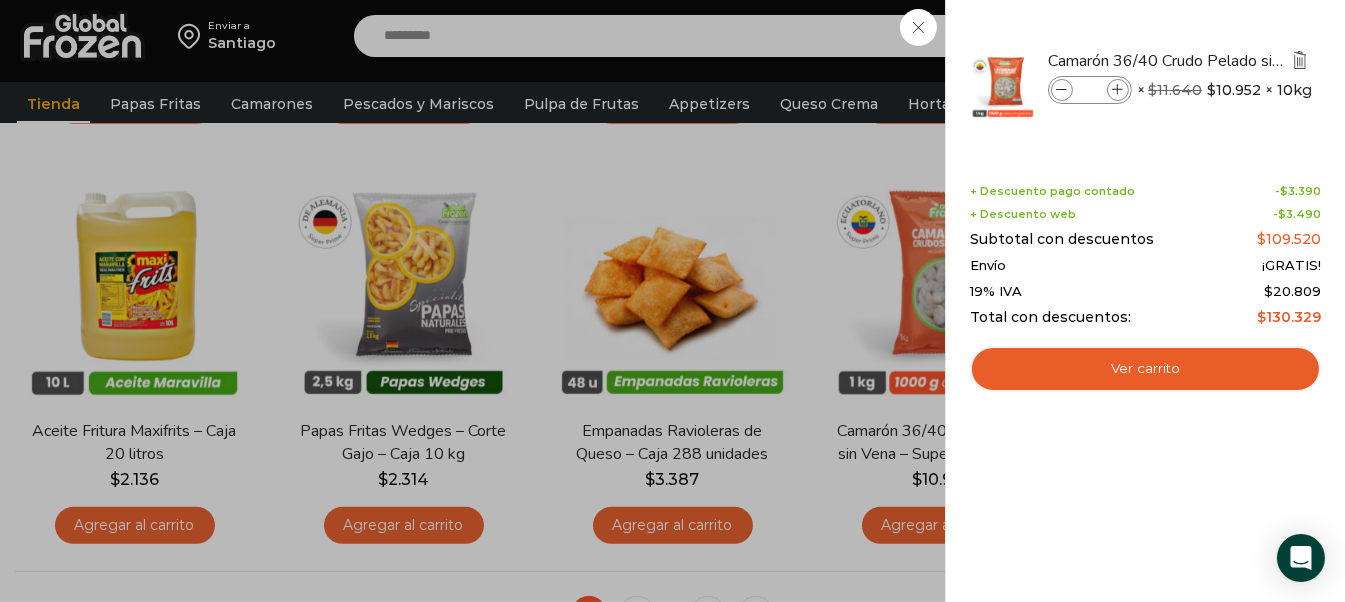 click at bounding box center (1300, 60) 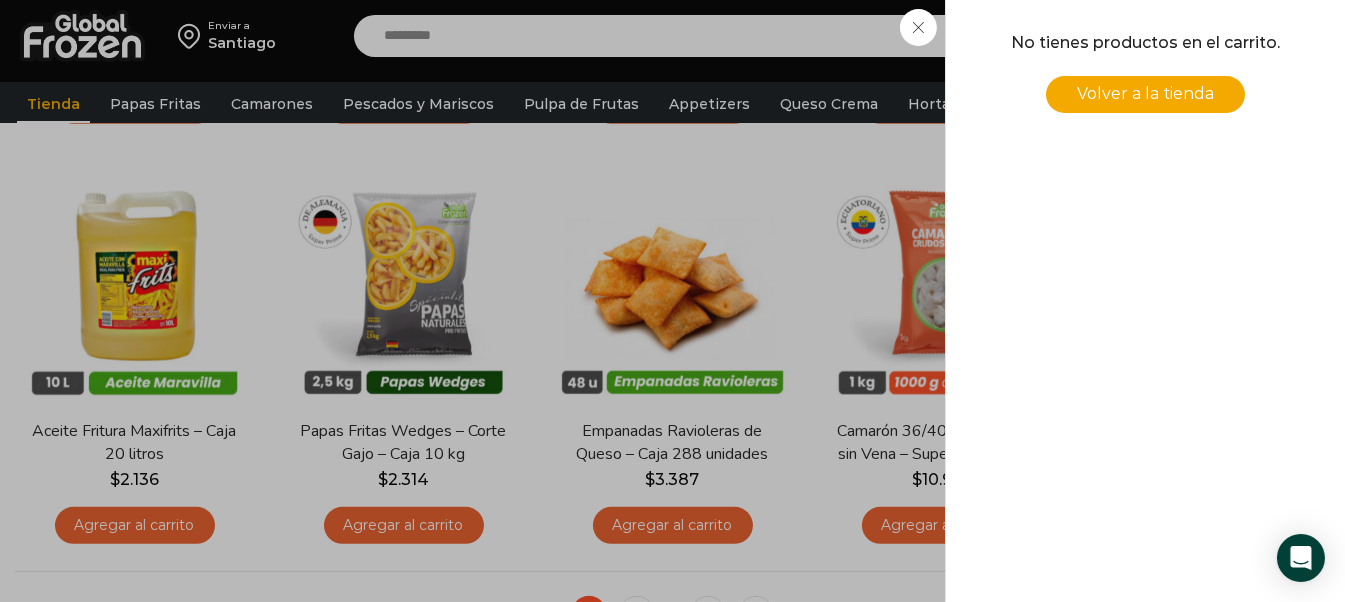 click on "Volver a la tienda" at bounding box center [1145, 94] 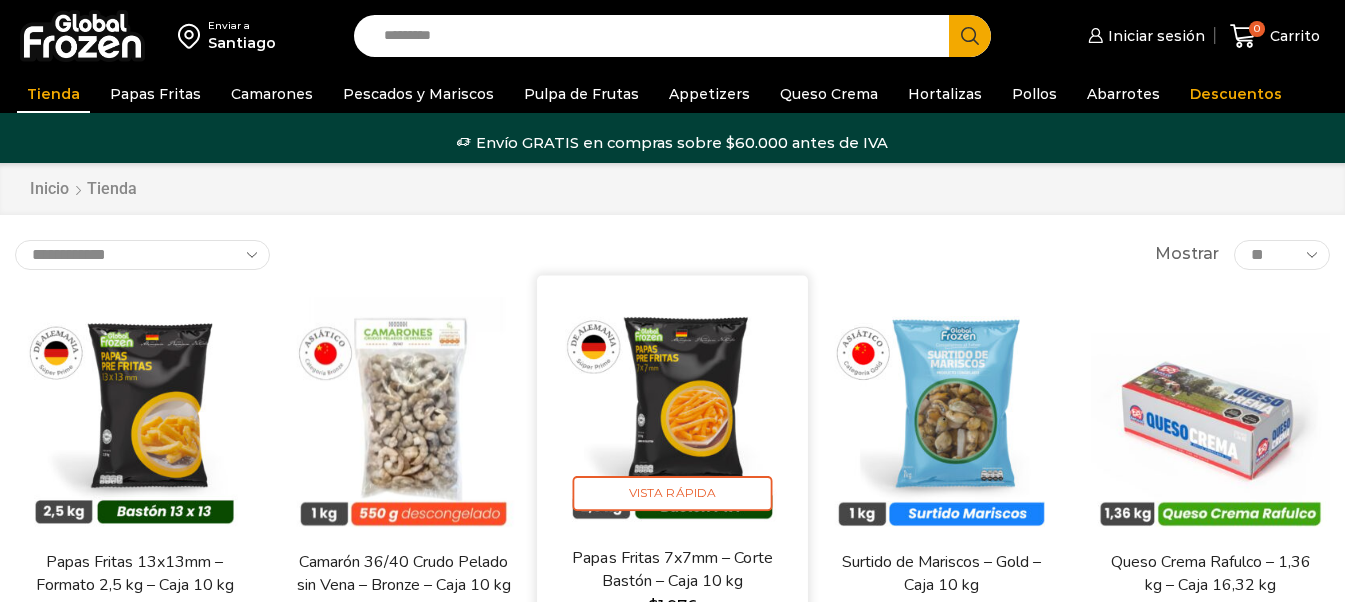 scroll, scrollTop: 0, scrollLeft: 0, axis: both 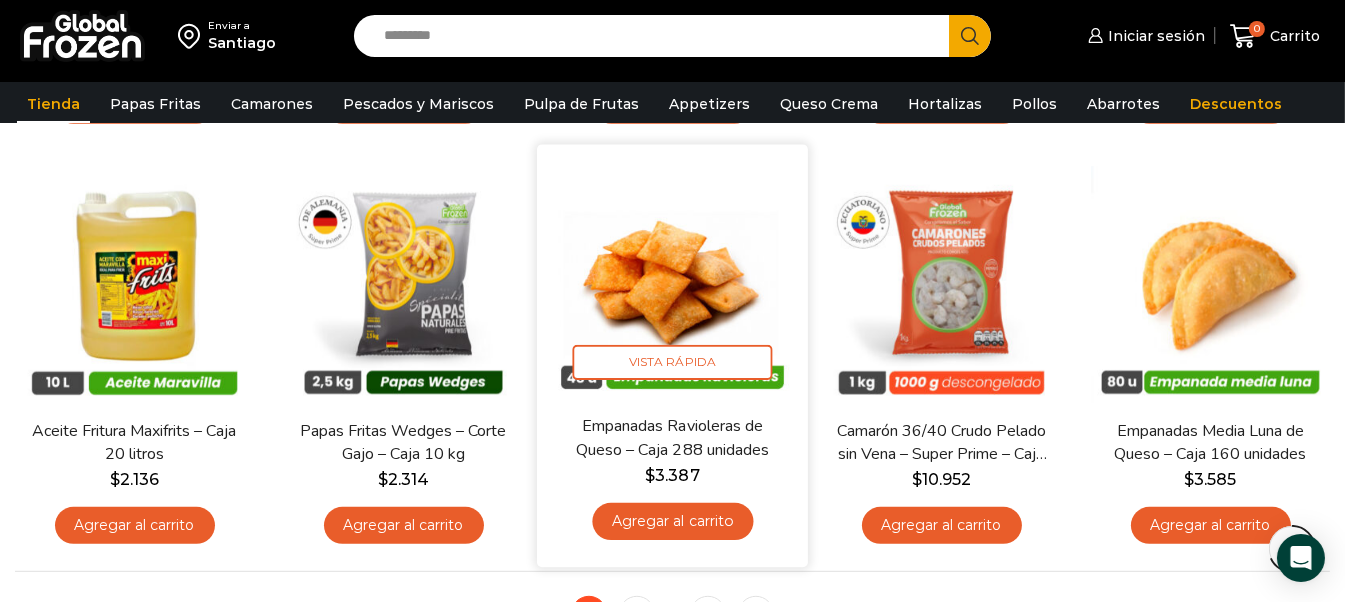 click at bounding box center [672, 280] 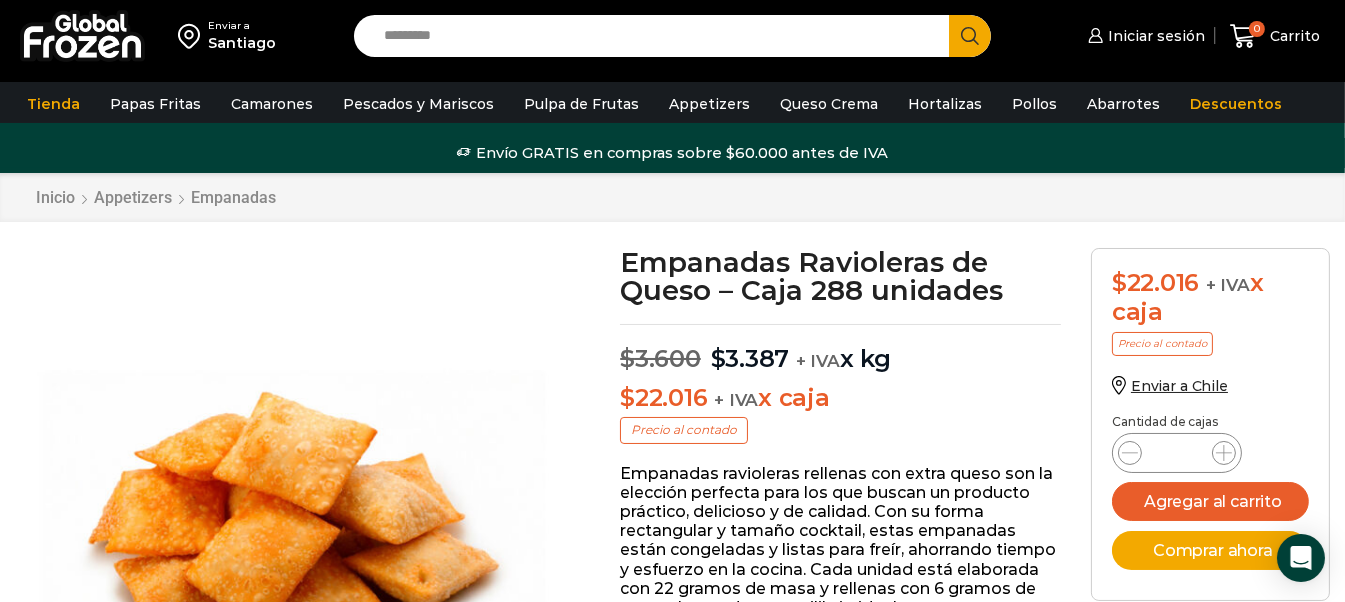 scroll, scrollTop: 0, scrollLeft: 0, axis: both 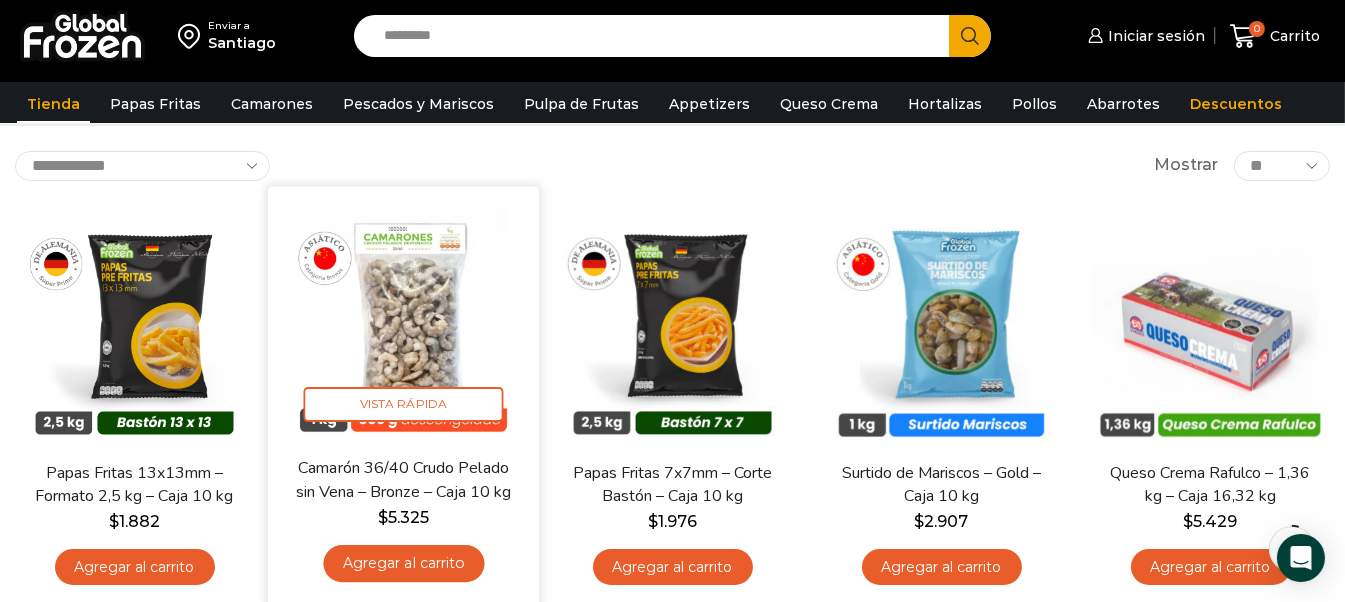 click at bounding box center [403, 321] 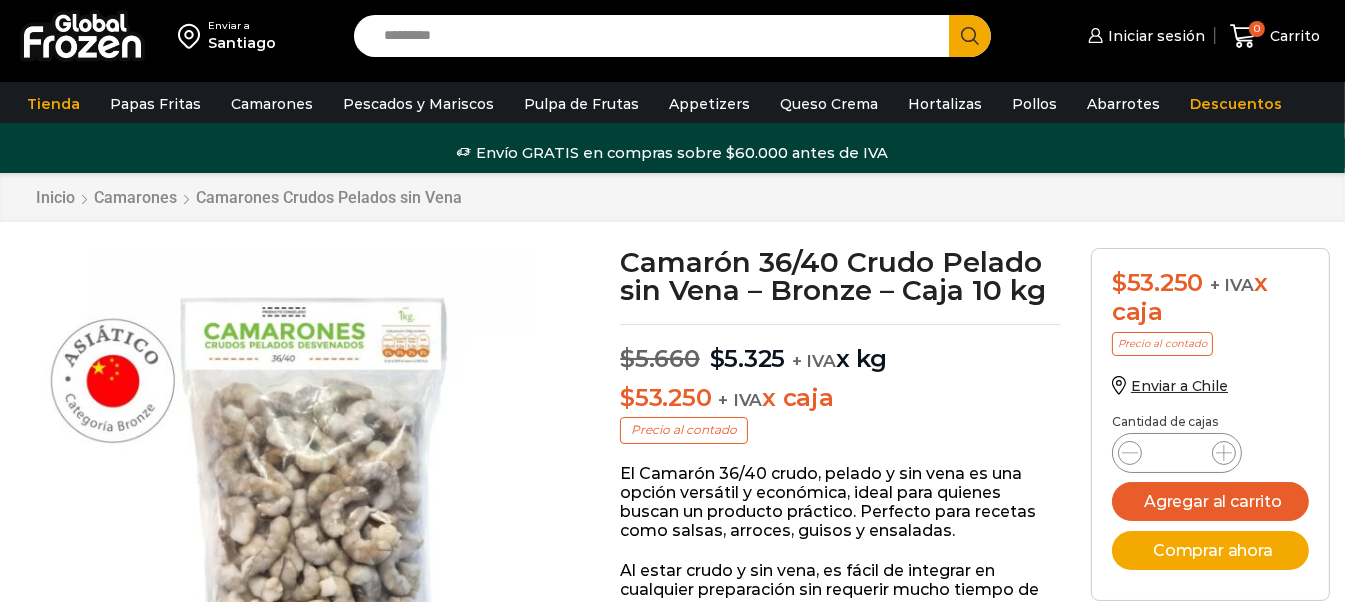 scroll, scrollTop: 0, scrollLeft: 0, axis: both 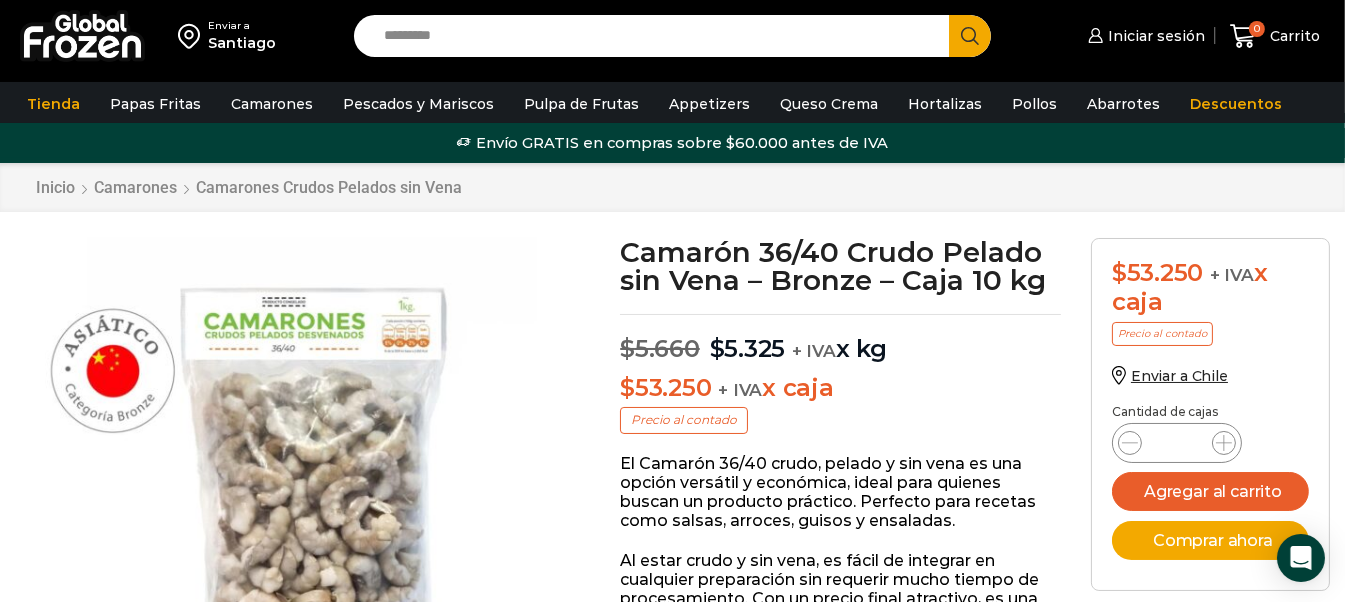 click at bounding box center [82, 36] 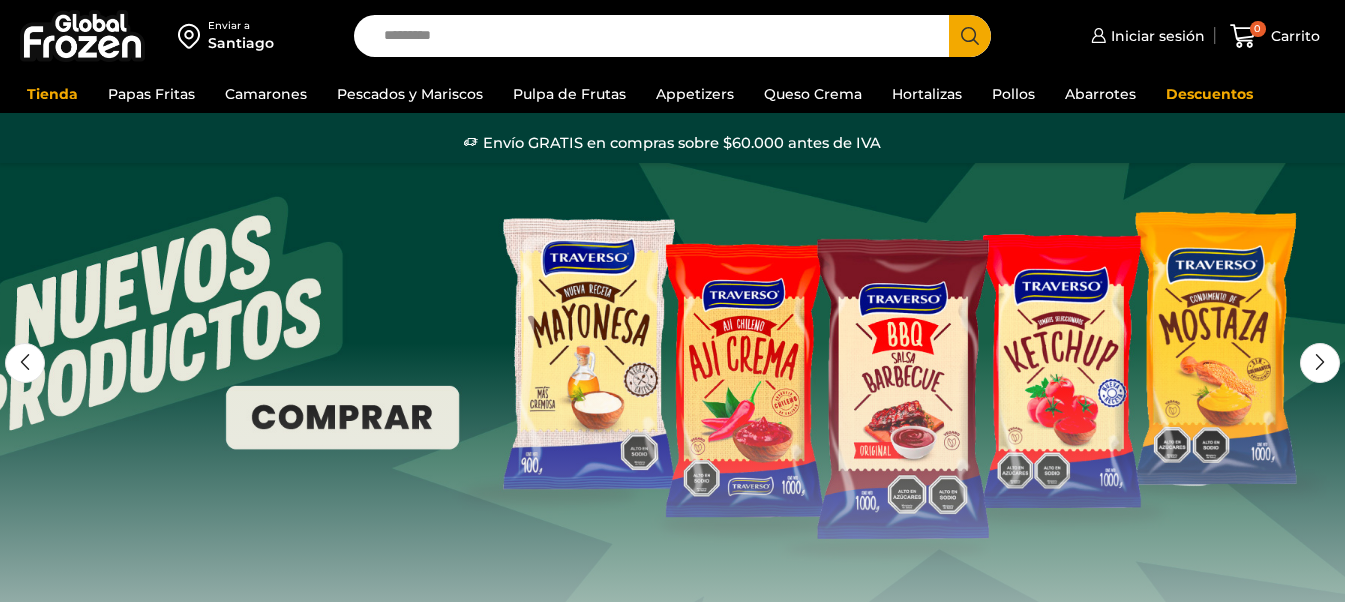 scroll, scrollTop: 0, scrollLeft: 0, axis: both 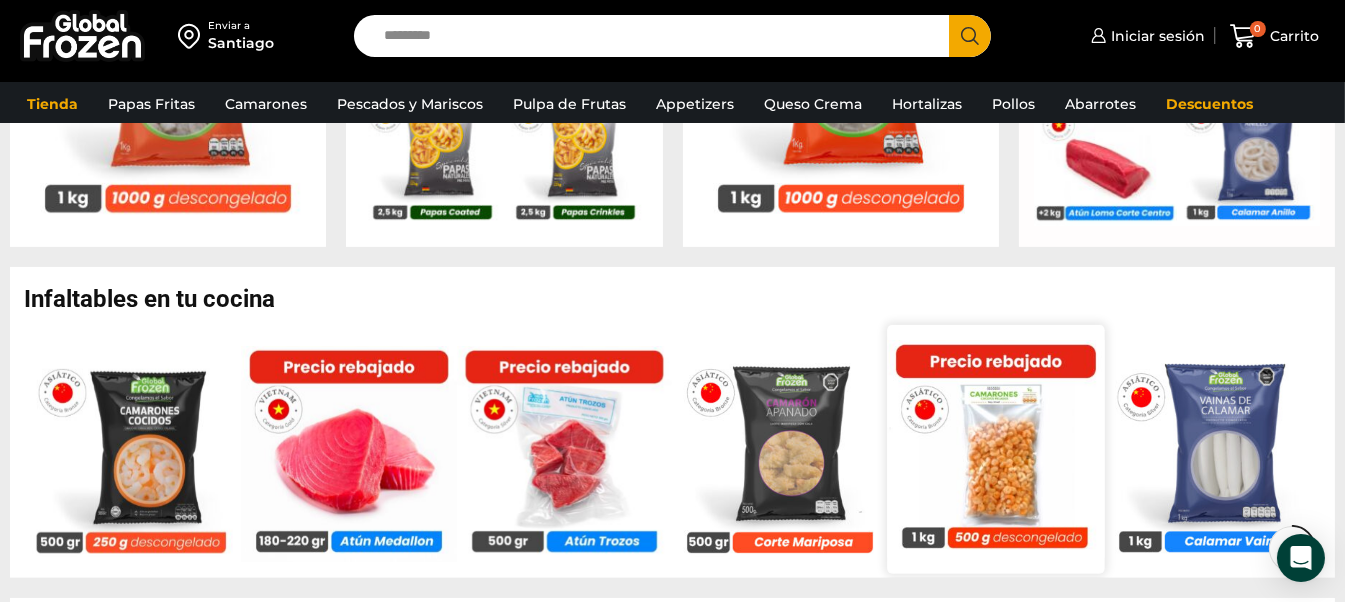 click at bounding box center (996, 448) 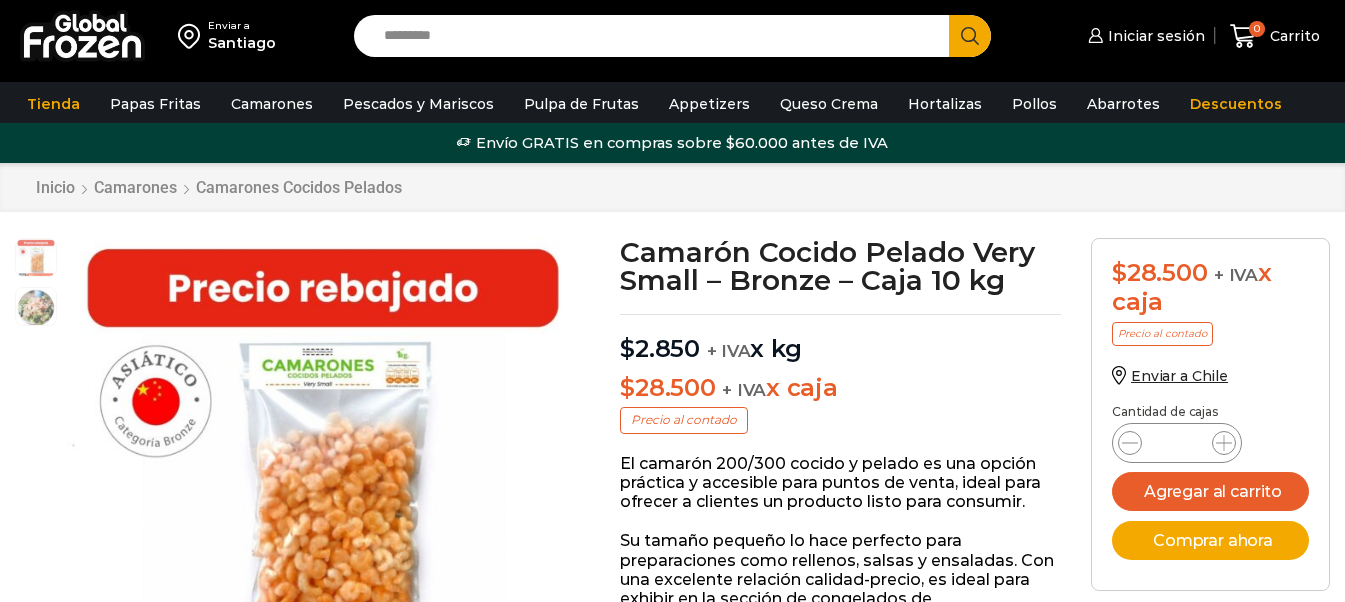 scroll, scrollTop: 0, scrollLeft: 0, axis: both 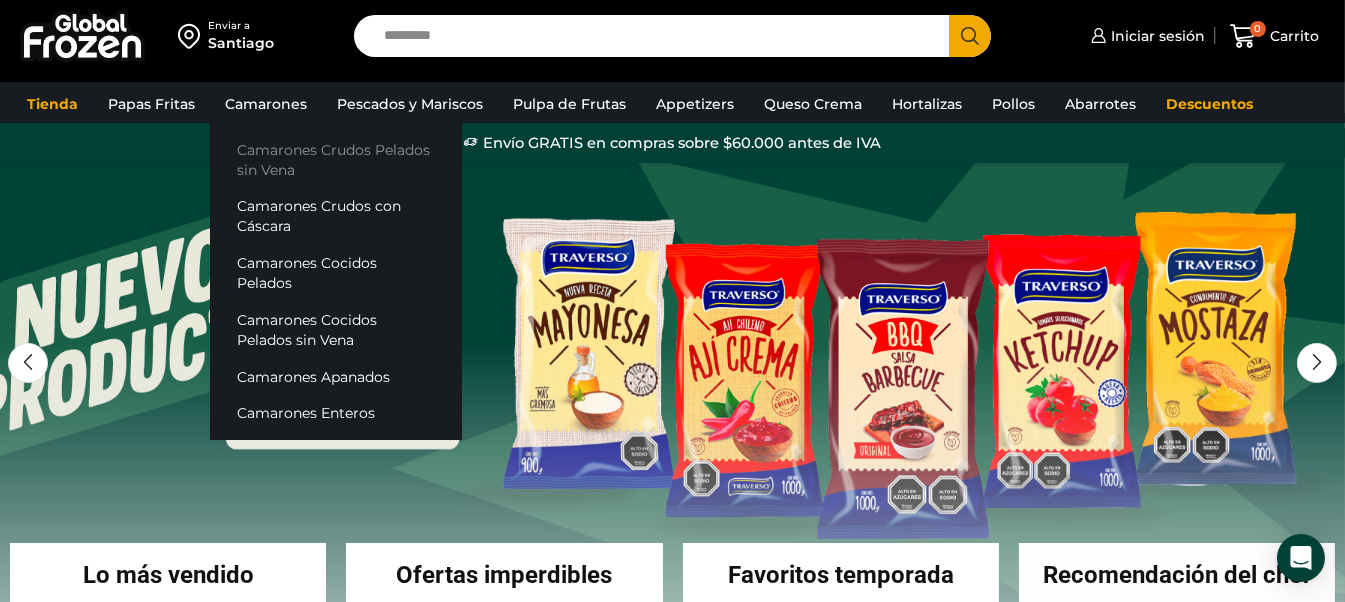 click on "Camarones Crudos Pelados sin Vena" at bounding box center [336, 159] 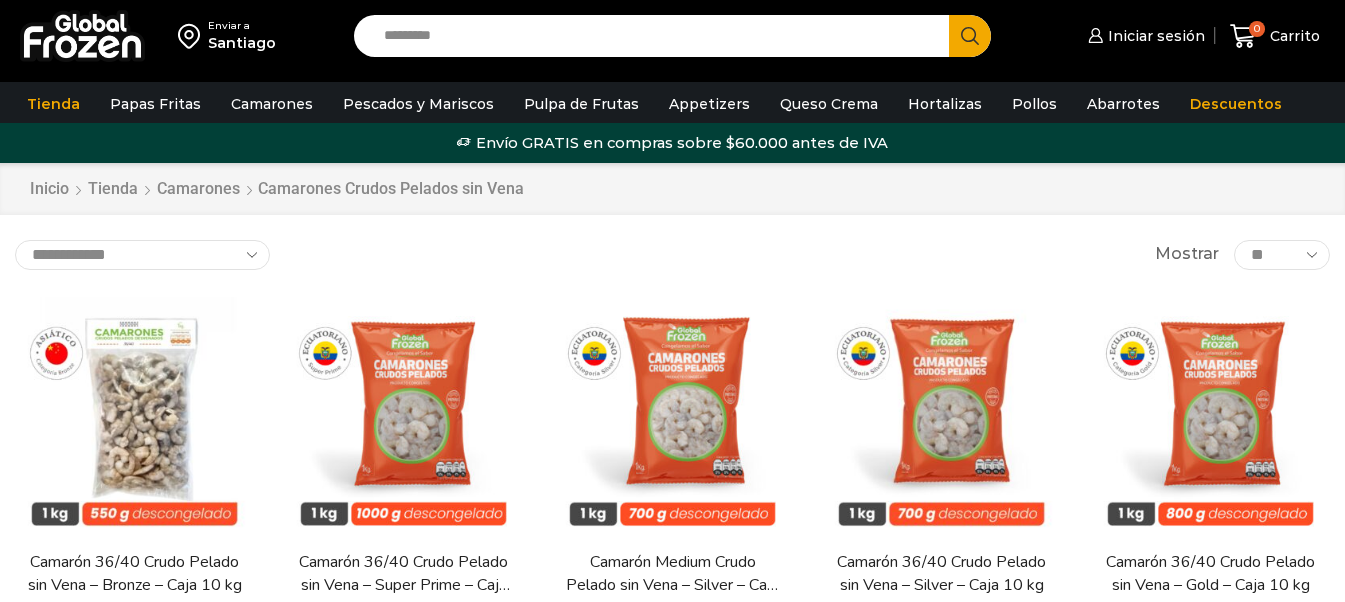 scroll, scrollTop: 0, scrollLeft: 0, axis: both 